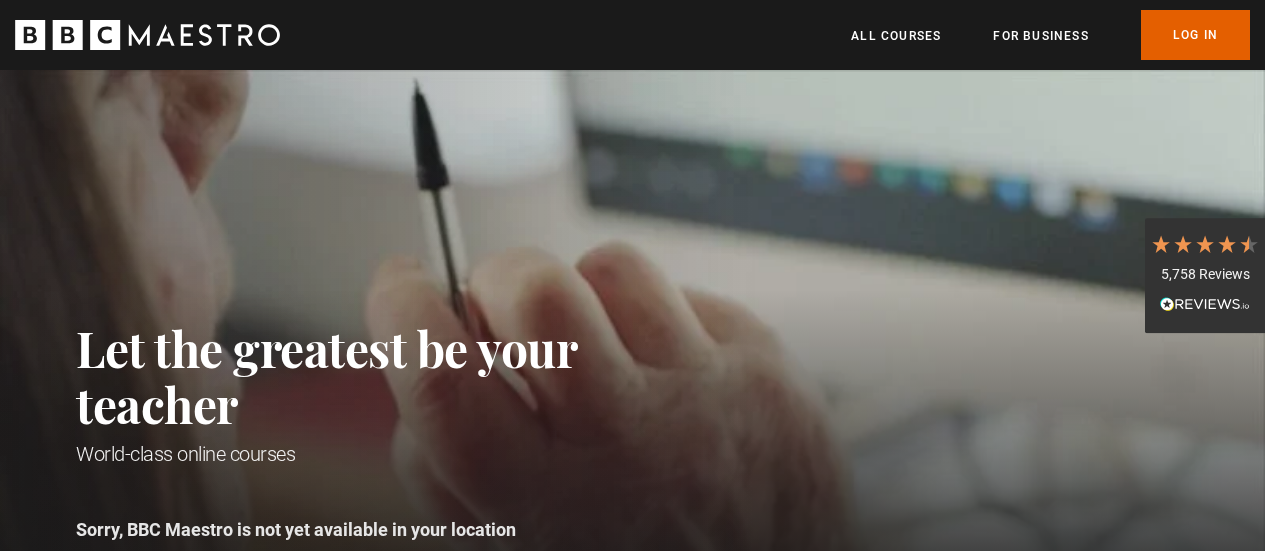 scroll, scrollTop: 0, scrollLeft: 0, axis: both 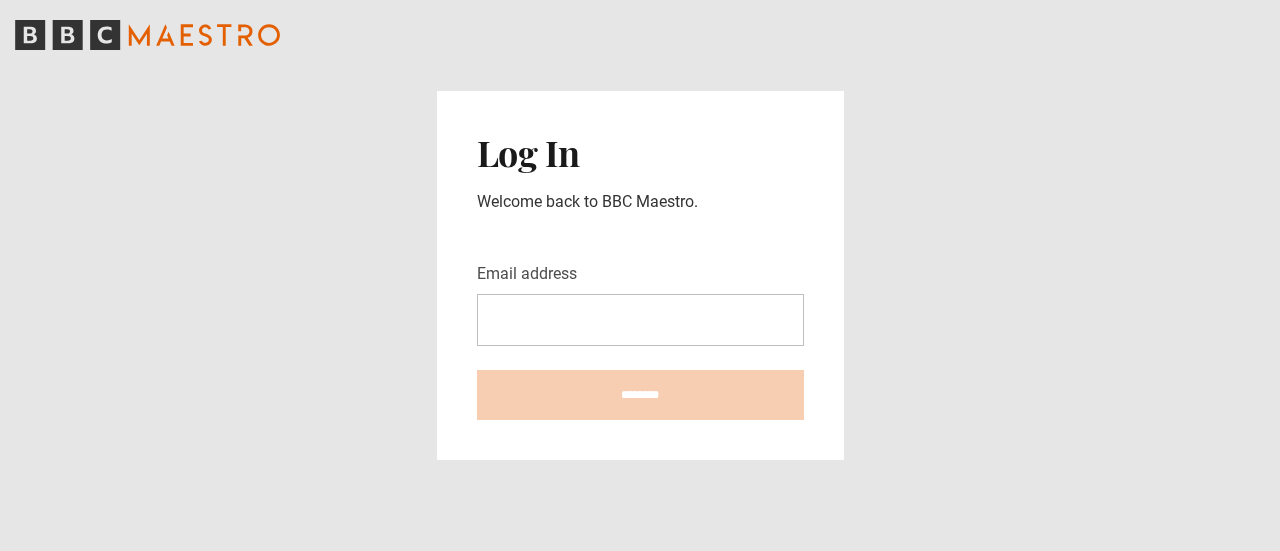 click on "Email address" at bounding box center [640, 320] 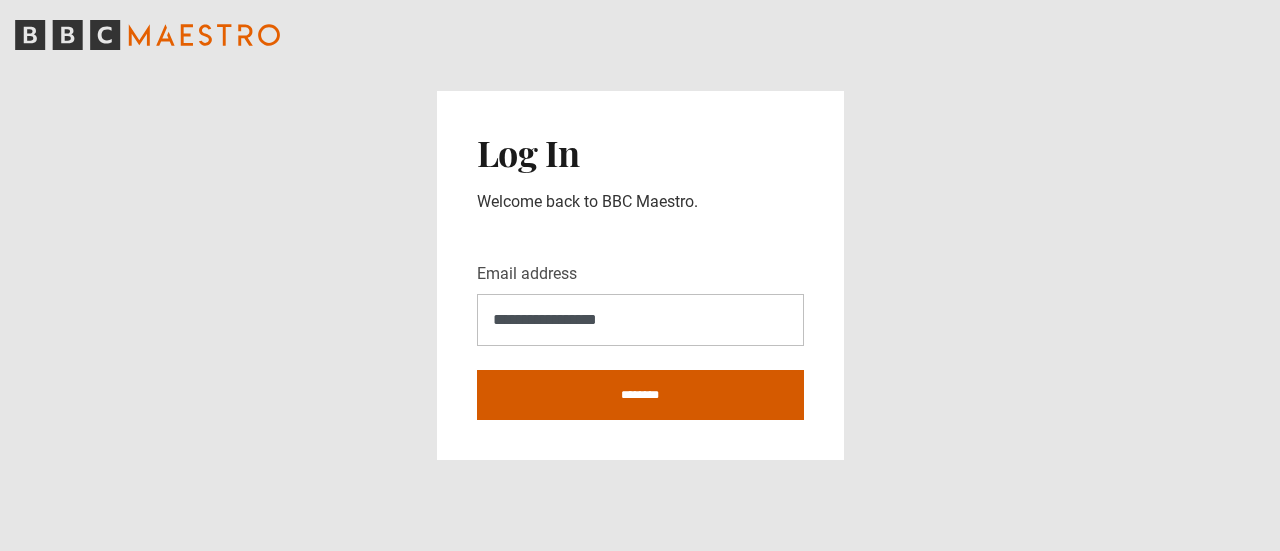 click on "********" at bounding box center [640, 395] 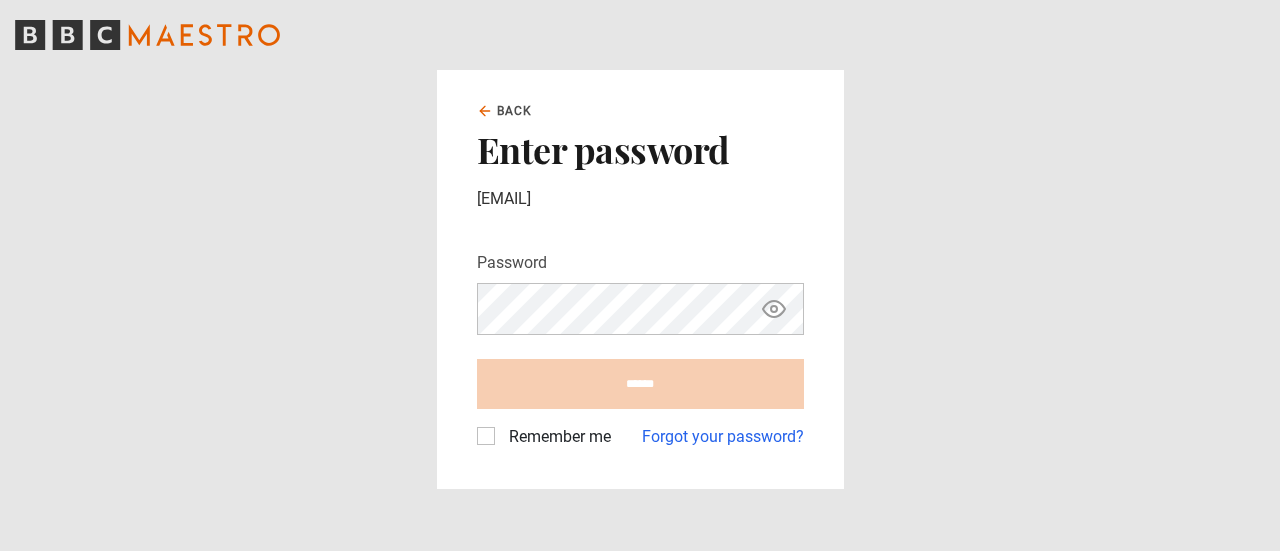 scroll, scrollTop: 0, scrollLeft: 0, axis: both 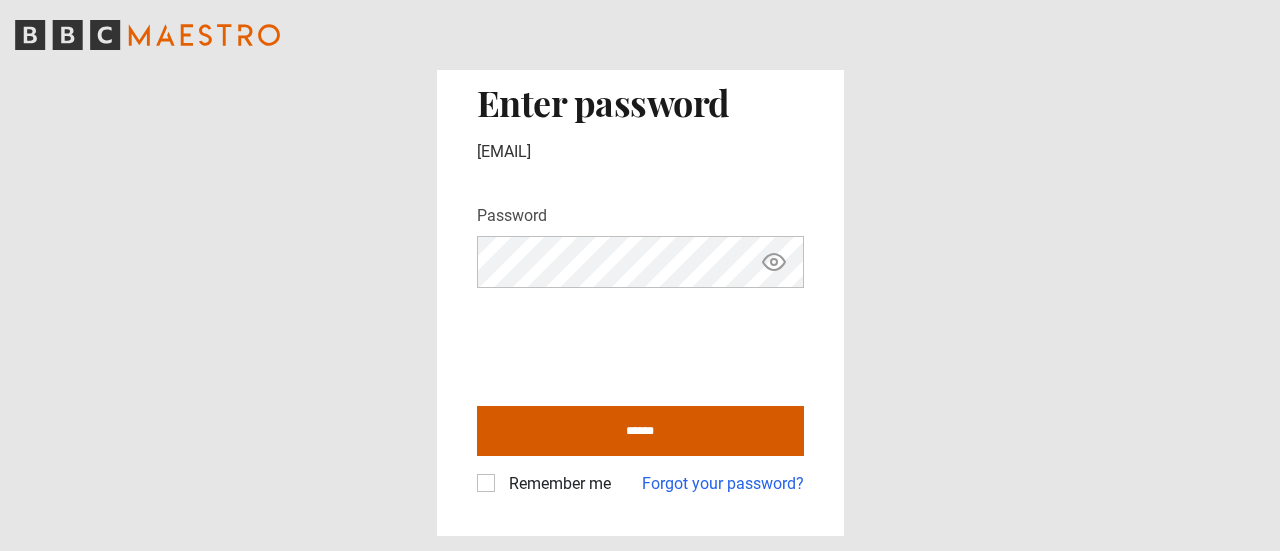 click on "******" at bounding box center [640, 431] 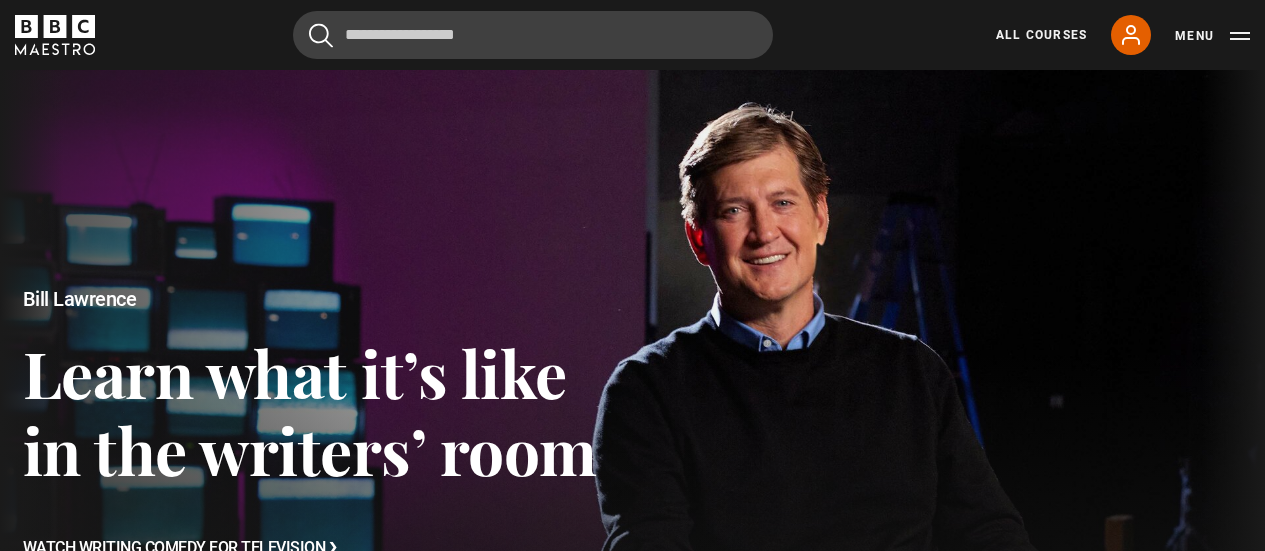 scroll, scrollTop: 0, scrollLeft: 0, axis: both 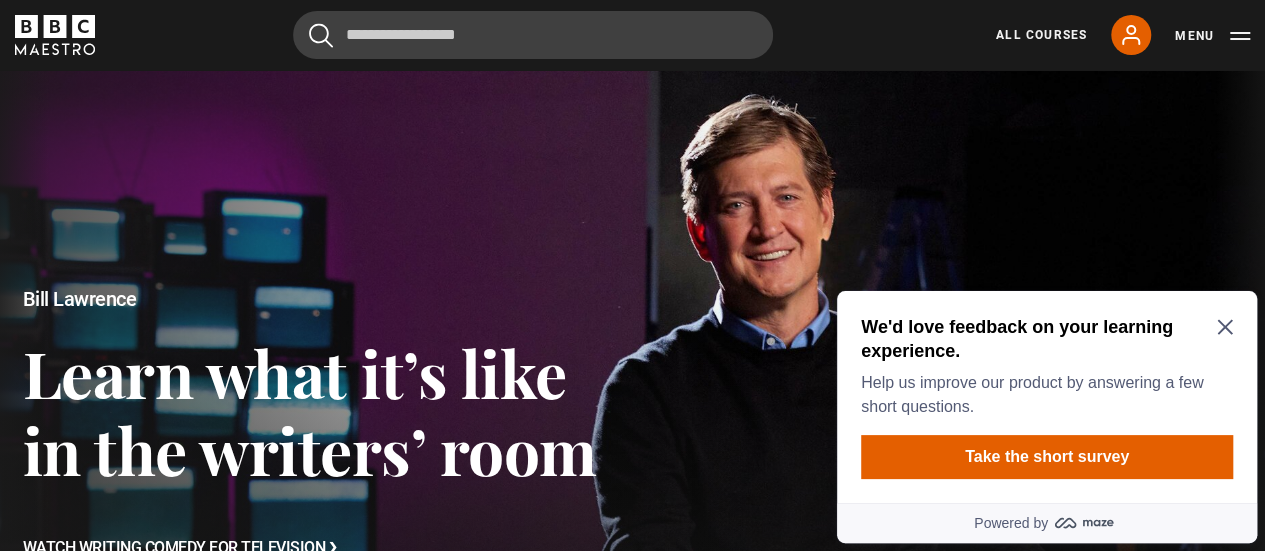 drag, startPoint x: 566, startPoint y: 89, endPoint x: 580, endPoint y: 89, distance: 14 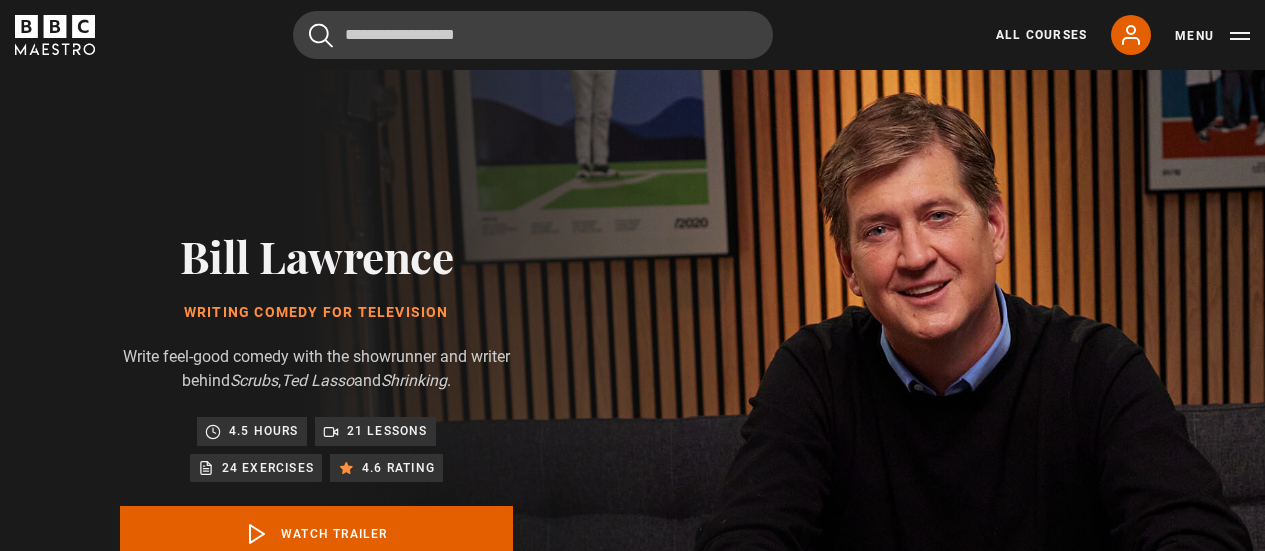 scroll, scrollTop: 0, scrollLeft: 0, axis: both 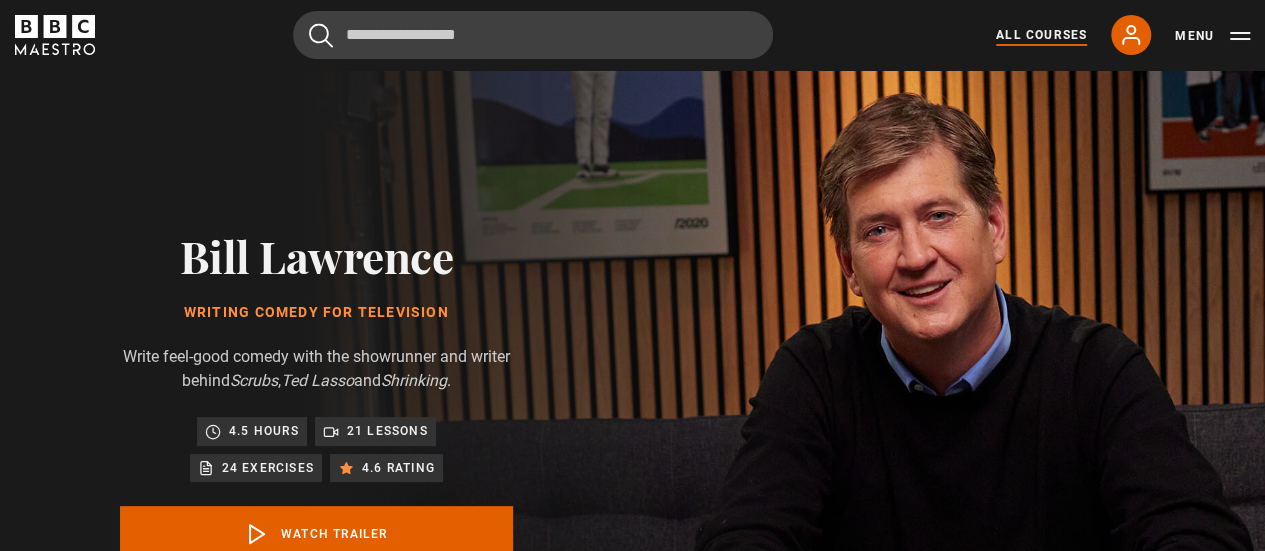 click on "All Courses" at bounding box center (1041, 35) 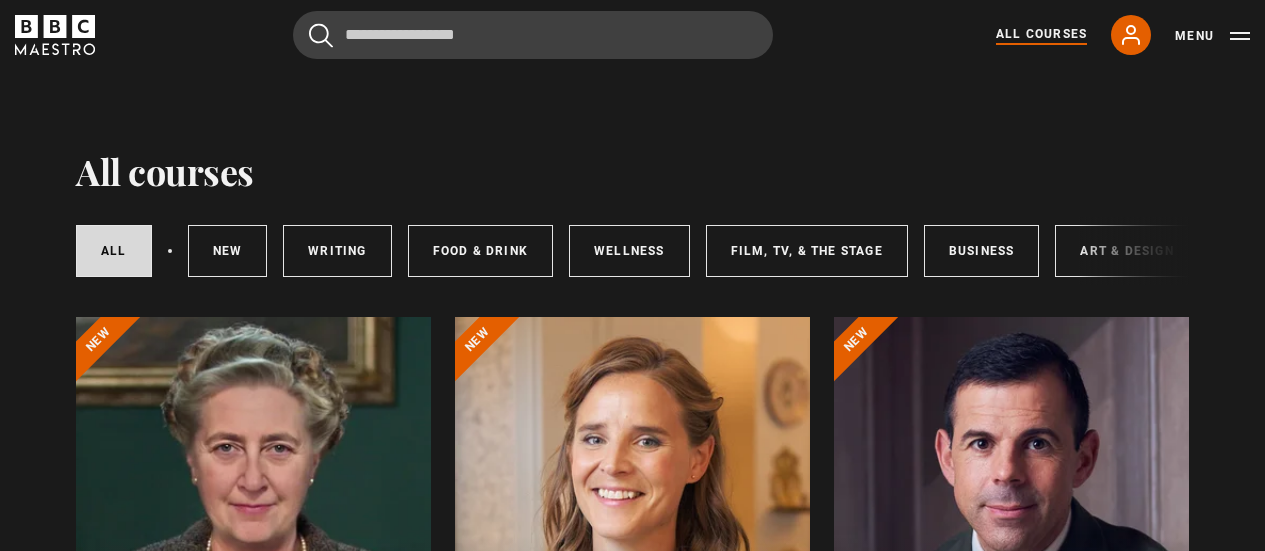 scroll, scrollTop: 0, scrollLeft: 0, axis: both 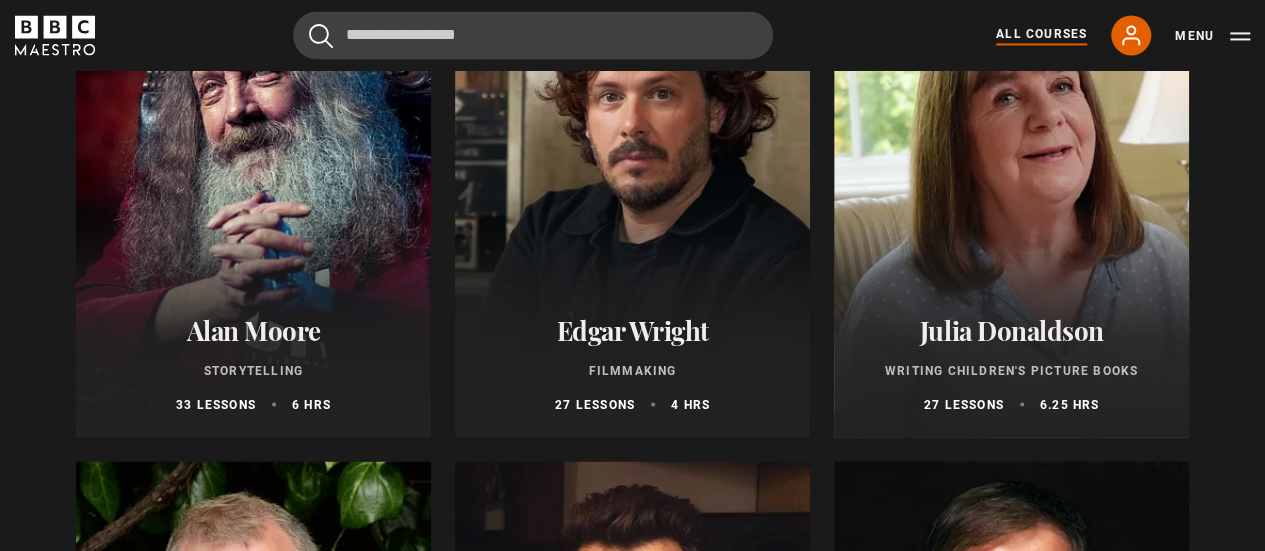 click on "Julia Donaldson
Writing Children's Picture Books
27 lessons
6.25 hrs" at bounding box center (1011, 363) 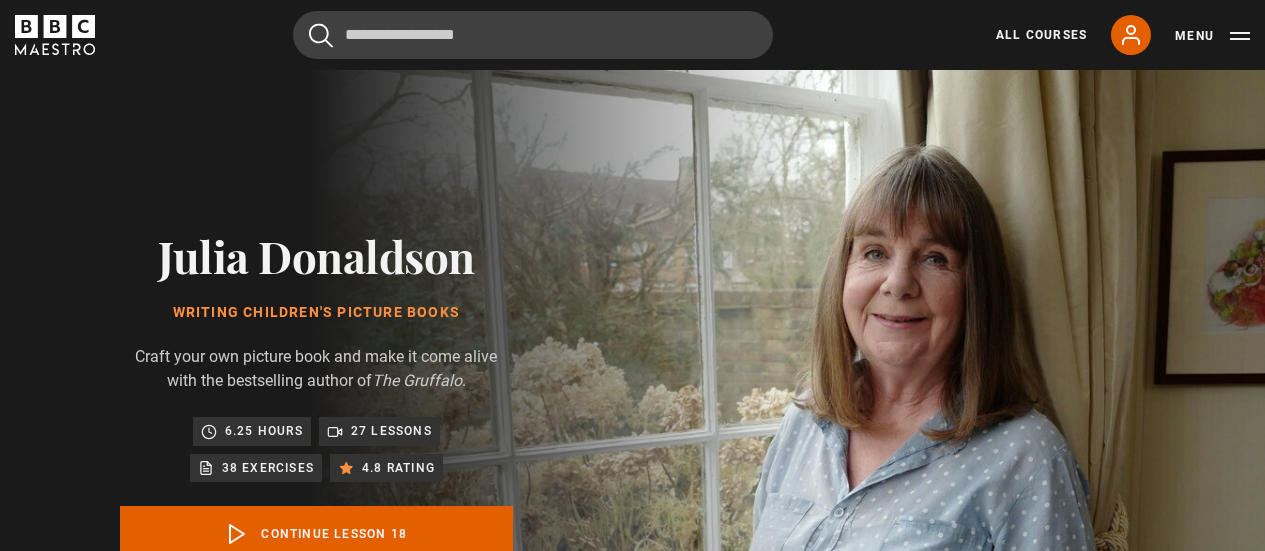 scroll, scrollTop: 803, scrollLeft: 0, axis: vertical 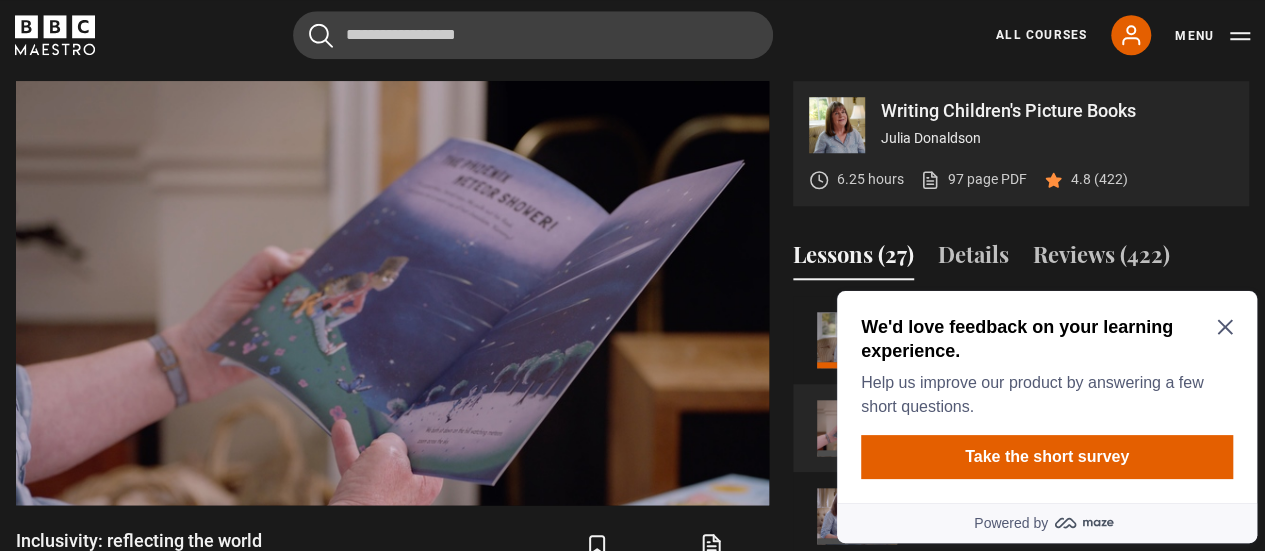 click 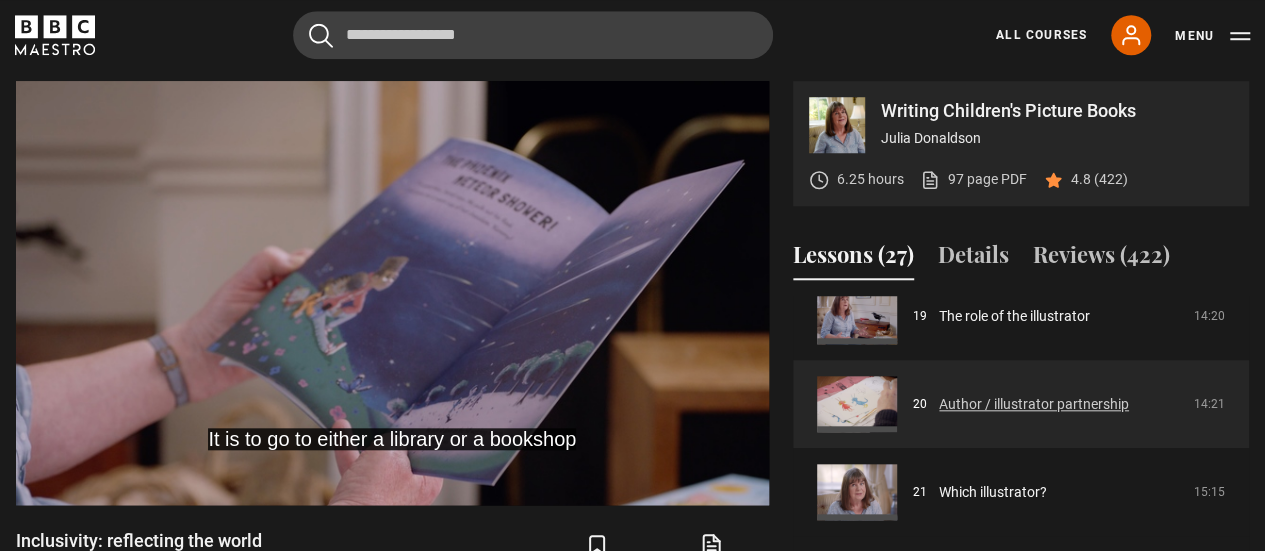scroll, scrollTop: 1496, scrollLeft: 0, axis: vertical 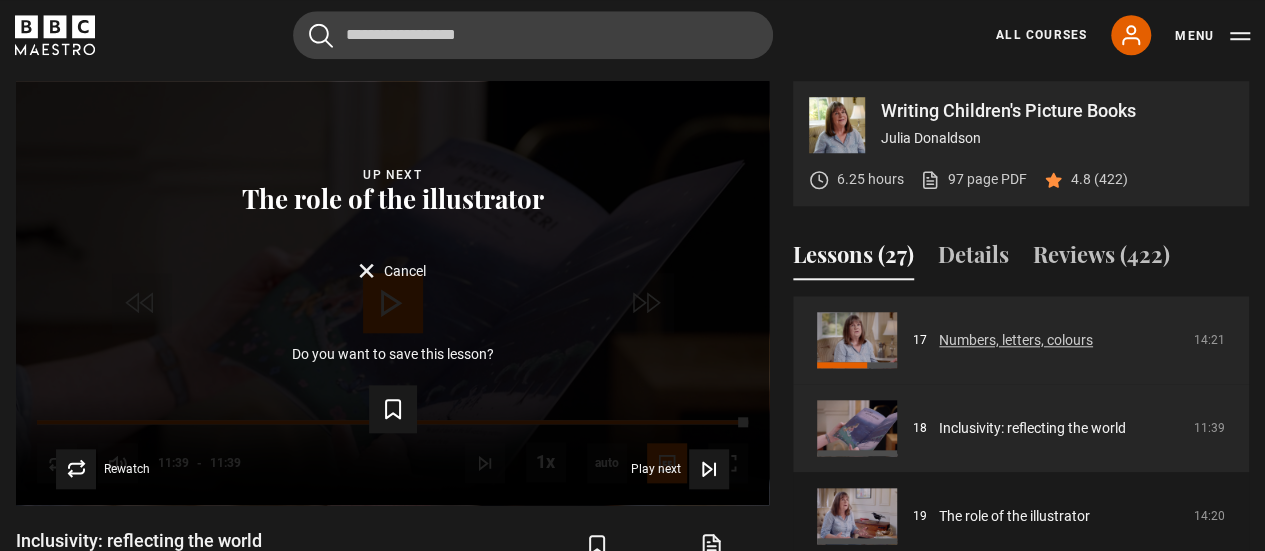 click on "Numbers, letters, colours" at bounding box center [1016, 340] 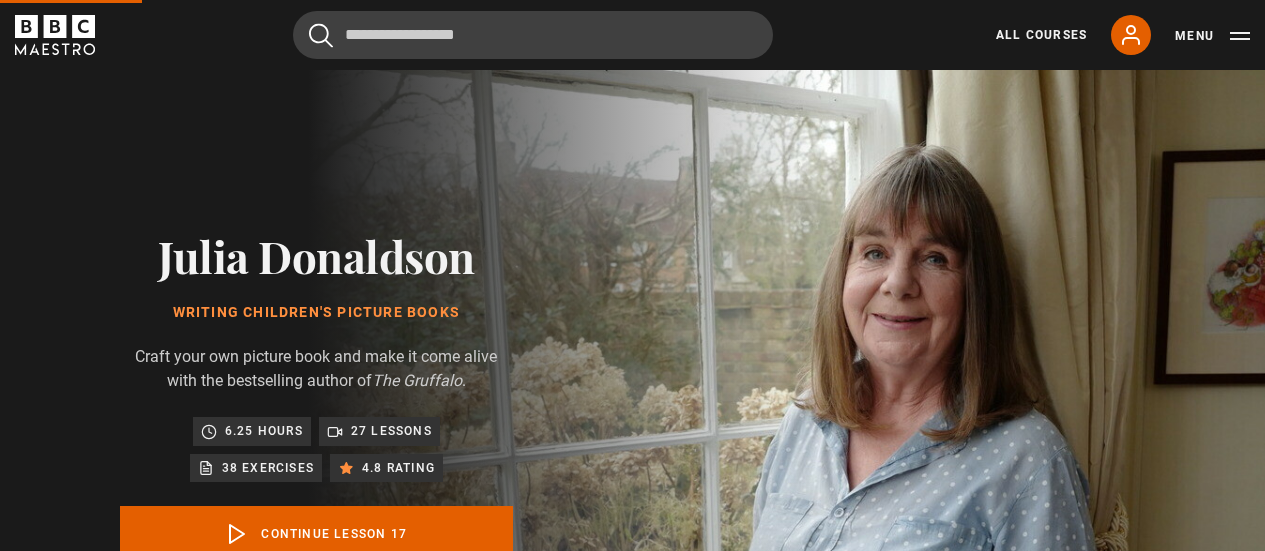 scroll, scrollTop: 803, scrollLeft: 0, axis: vertical 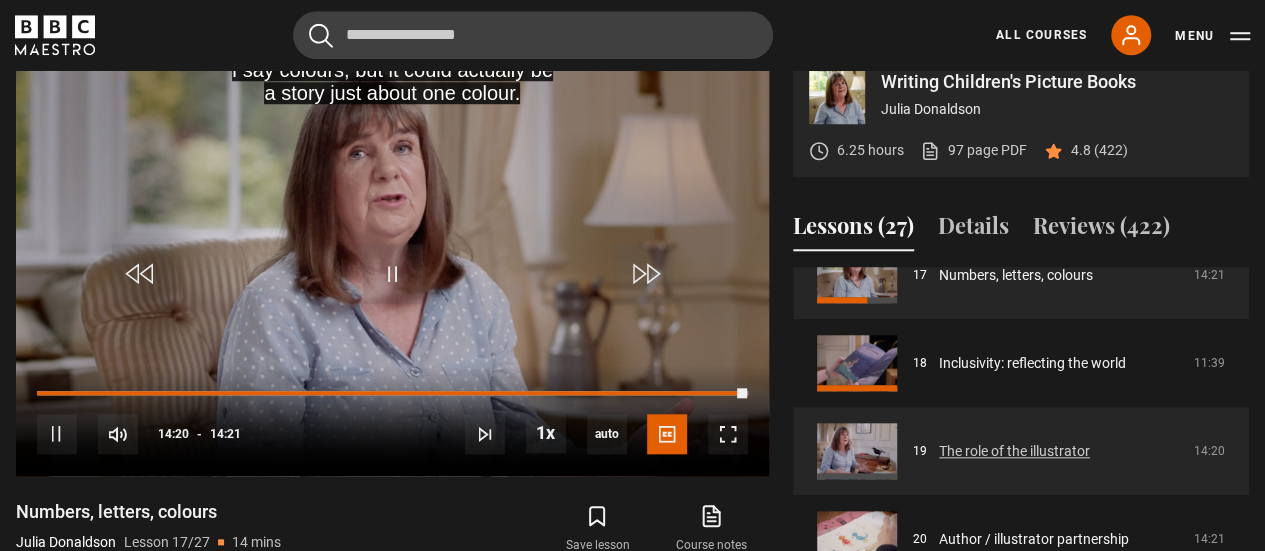 click on "The role of the illustrator" at bounding box center (1014, 451) 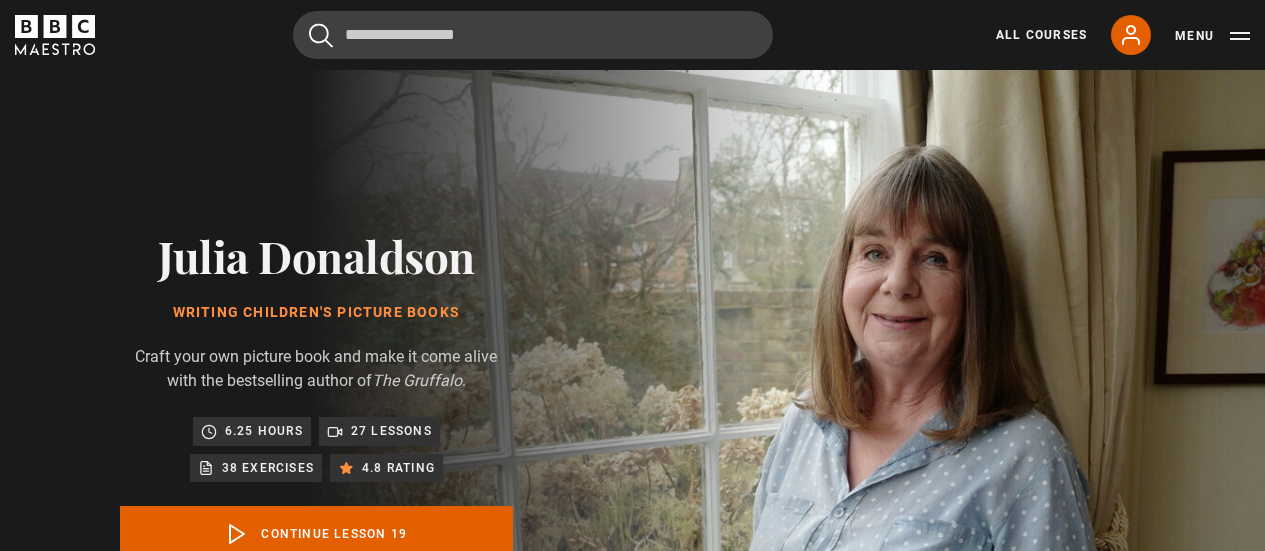 scroll, scrollTop: 803, scrollLeft: 0, axis: vertical 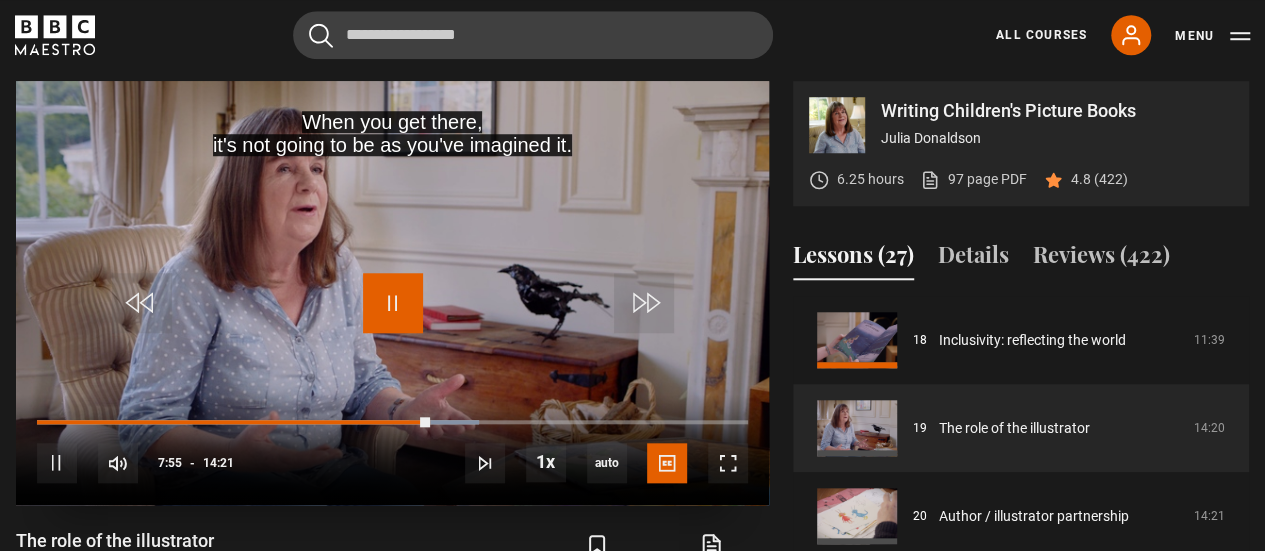 click at bounding box center (393, 303) 